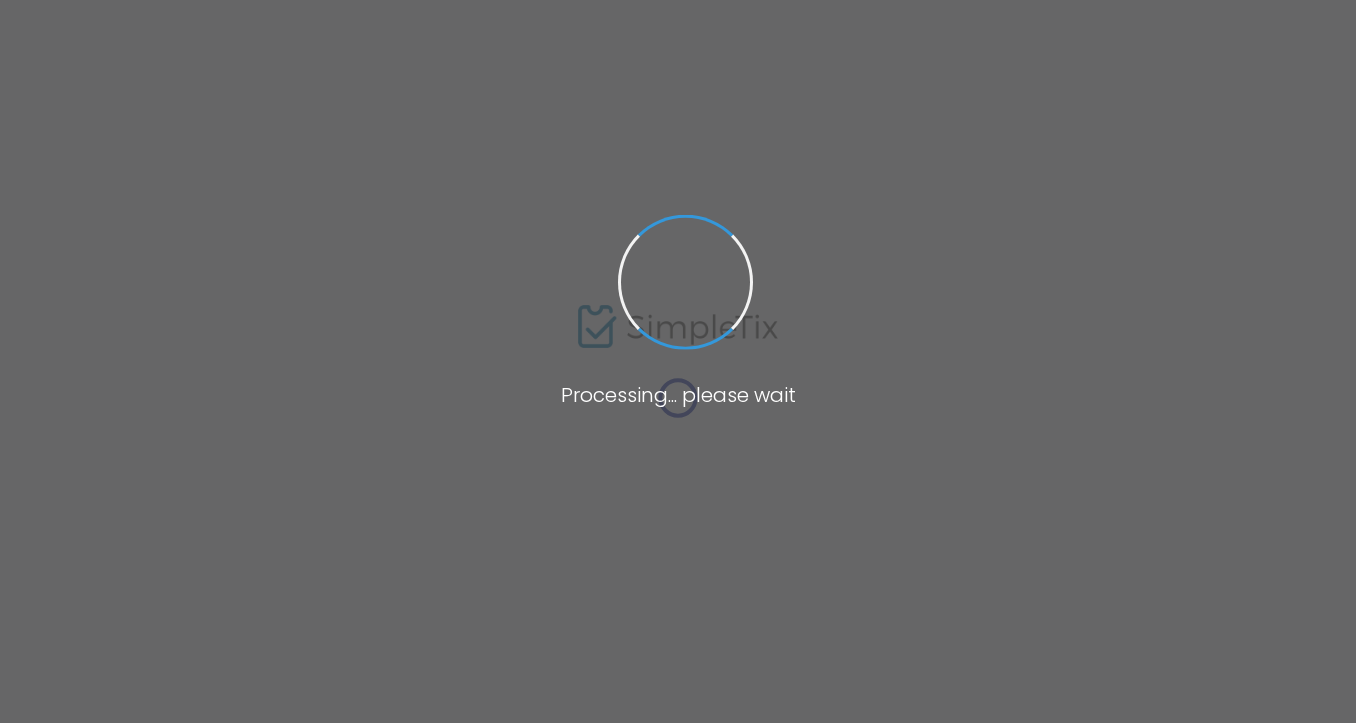 scroll, scrollTop: 0, scrollLeft: 0, axis: both 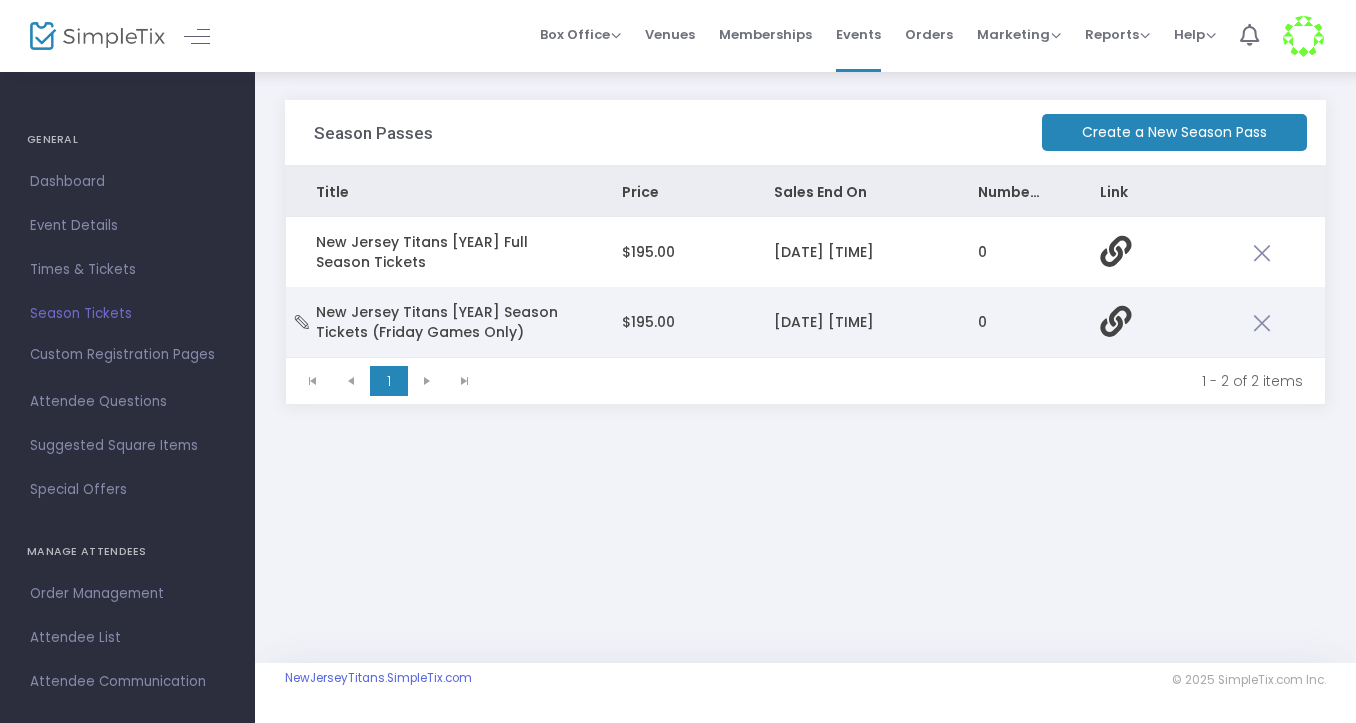 click on "New Jersey Titans [YEAR] Season Tickets (Friday Games Only)" 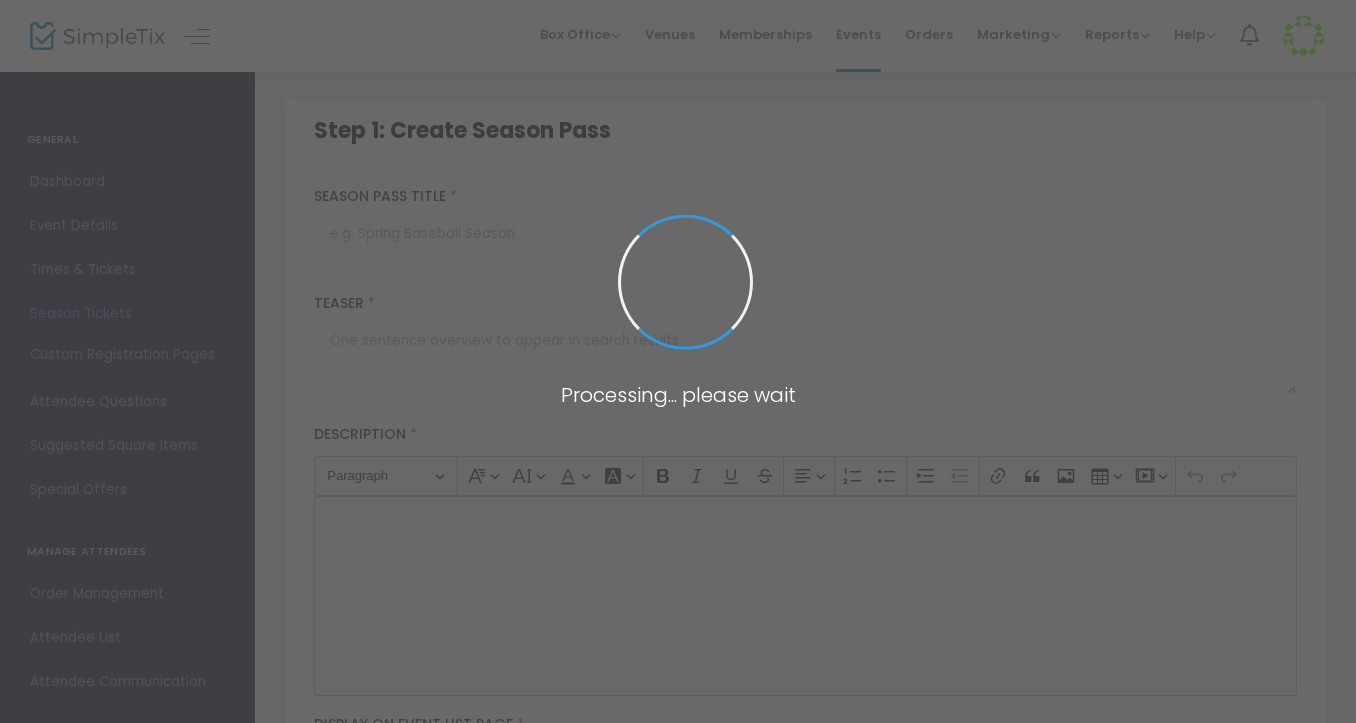 type on "New Jersey Titans [YEAR] Season Tickets (Friday Games Only)" 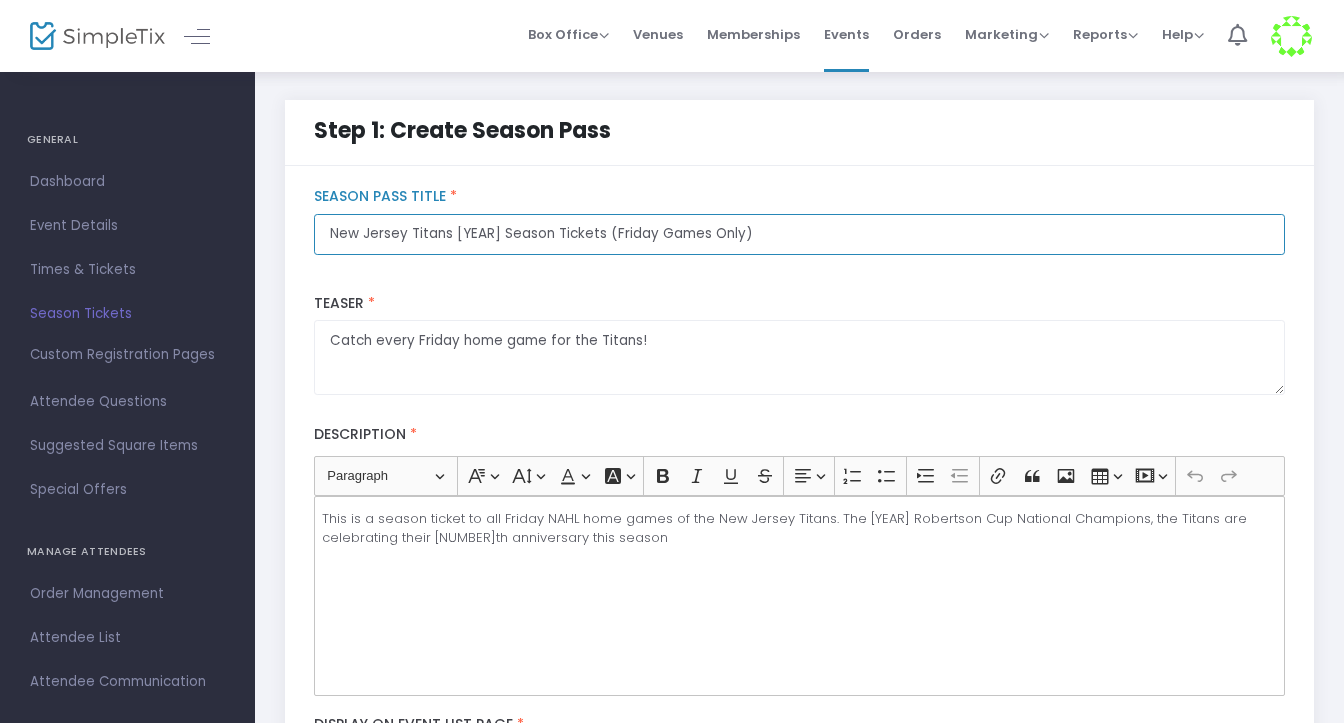 drag, startPoint x: 818, startPoint y: 247, endPoint x: 334, endPoint y: 242, distance: 484.02582 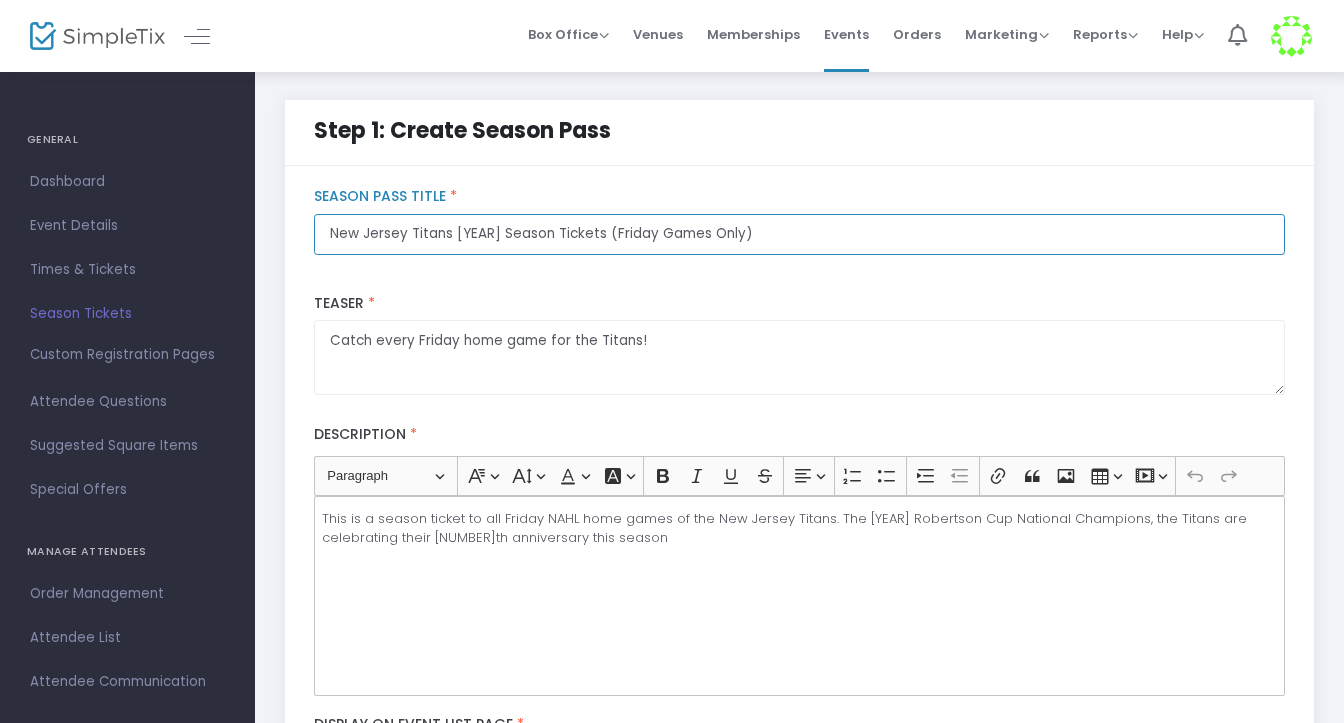 click on "New Jersey Titans [YEAR] Season Tickets (Friday Games Only)" 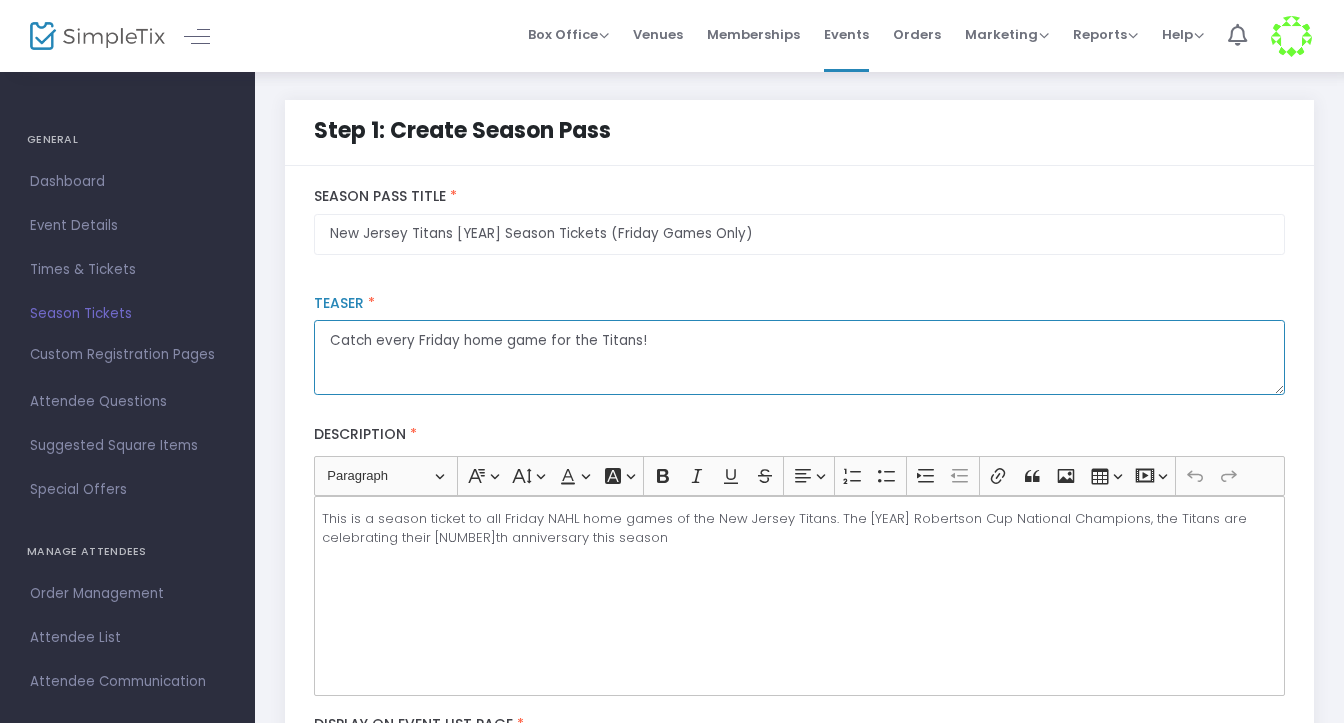 drag, startPoint x: 671, startPoint y: 343, endPoint x: 304, endPoint y: 320, distance: 367.72 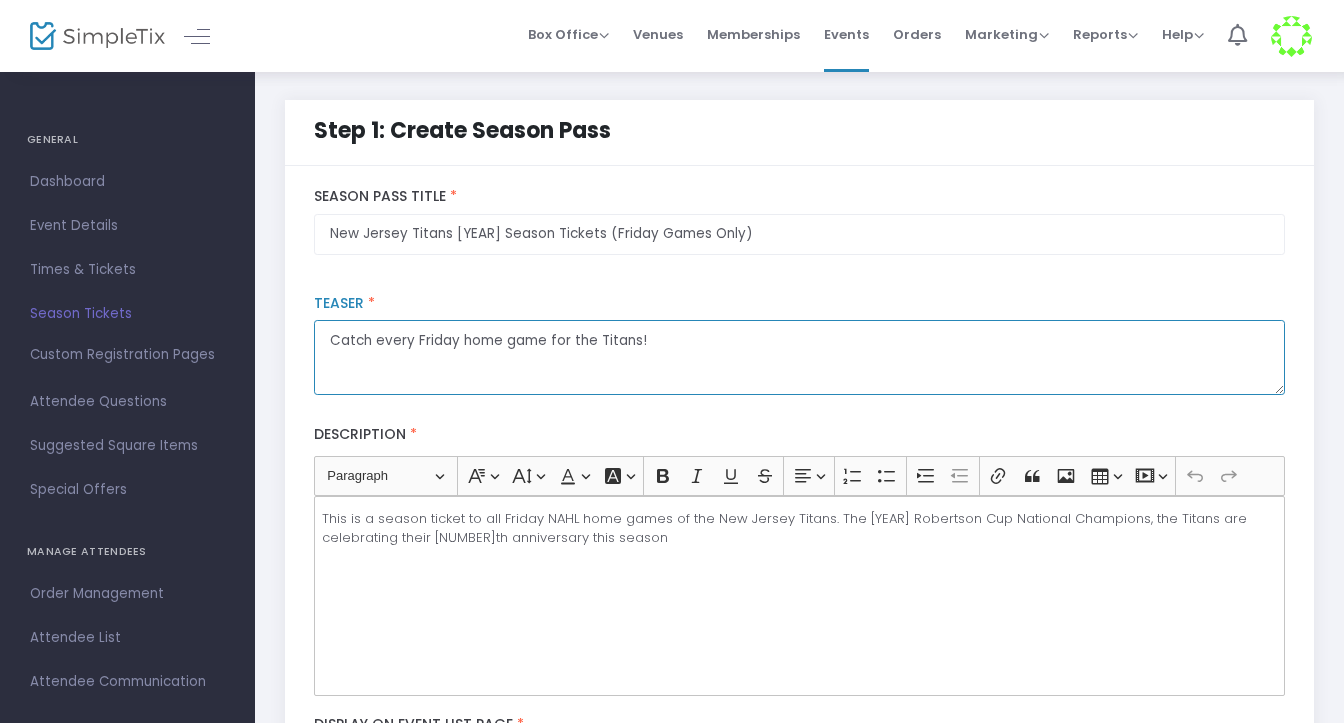 click on "Catch every Friday home game for the Titans!  Teaser *" 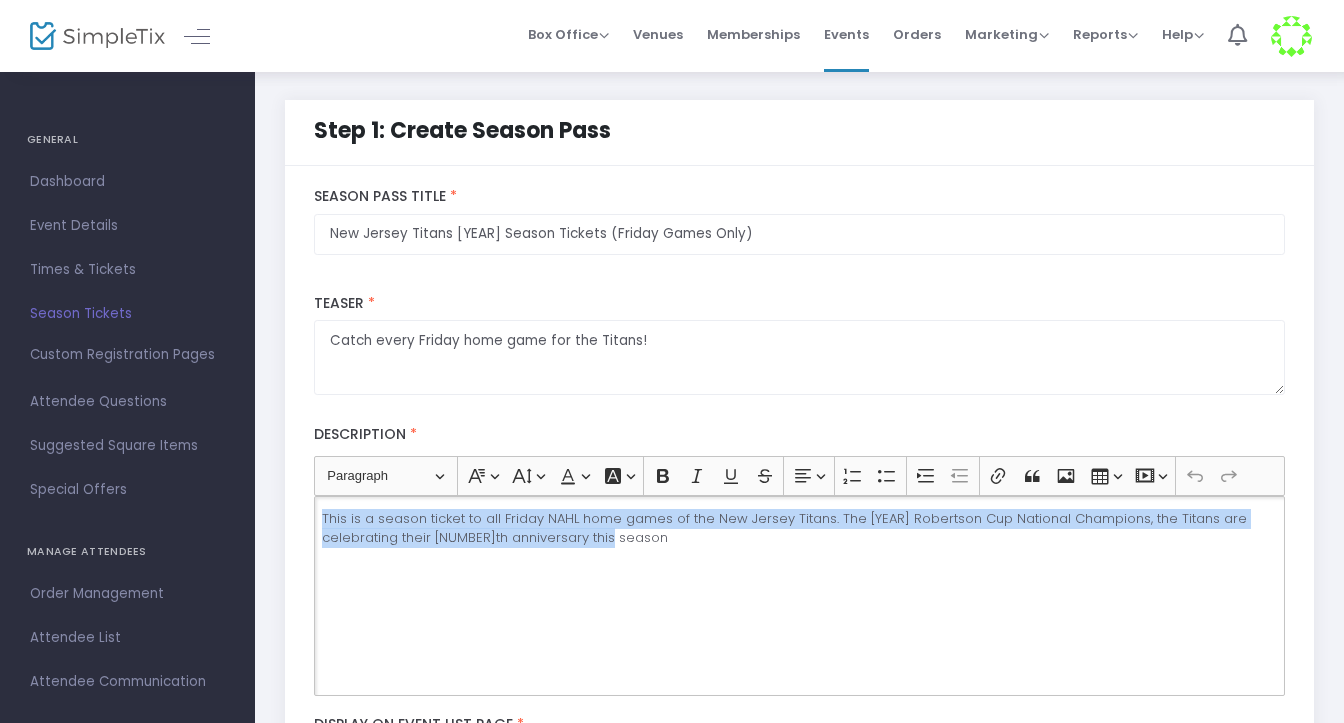 drag, startPoint x: 622, startPoint y: 542, endPoint x: 316, endPoint y: 518, distance: 306.93973 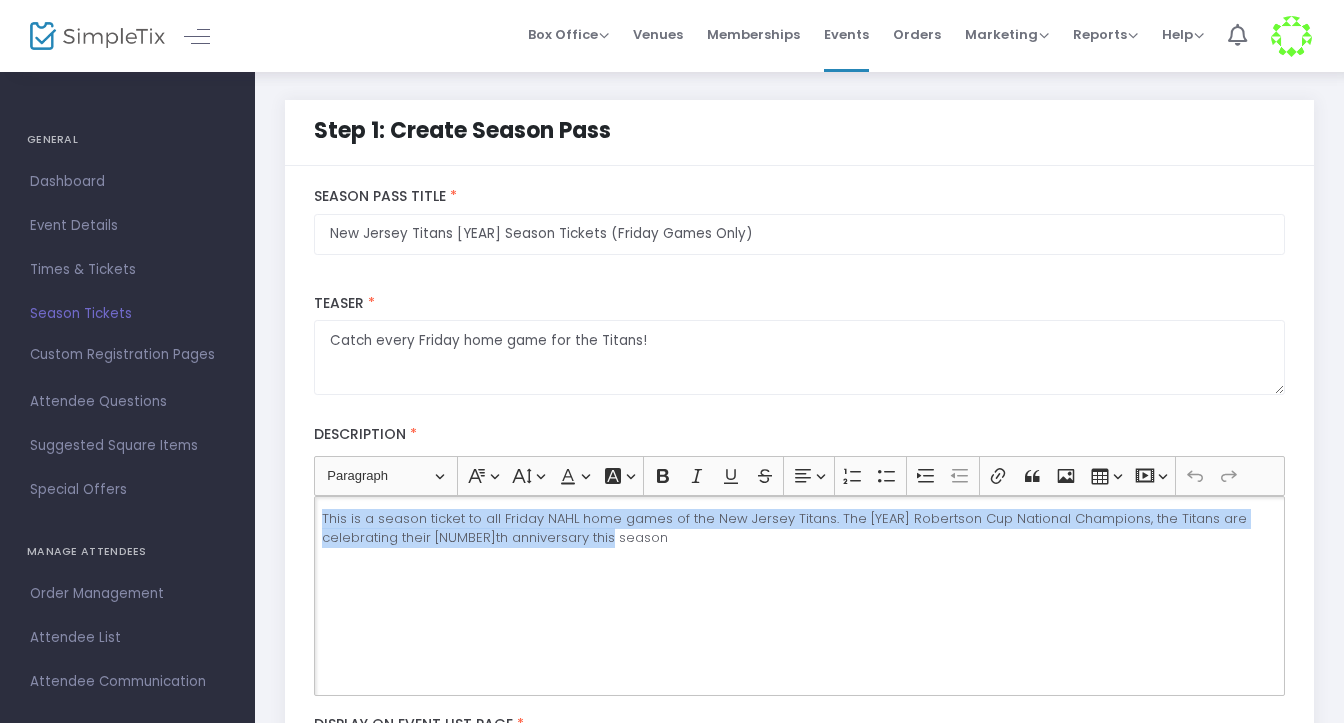 click on "This is a season ticket to all Friday NAHL home games of the New Jersey Titans. The [YEAR] Robertson Cup National Champions, the Titans are celebrating their [NUMBER]th anniversary this season" 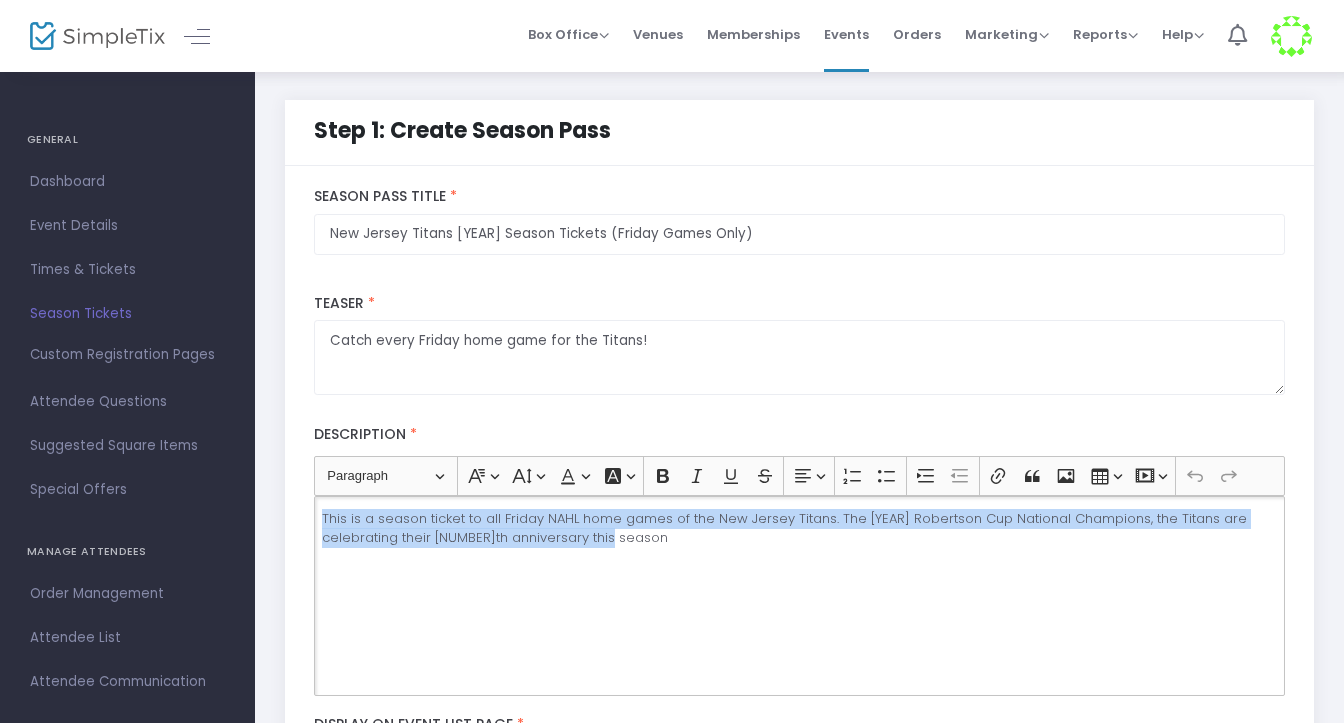 copy on "This is a season ticket to all Friday NAHL home games of the New Jersey Titans. The [YEAR] Robertson Cup National Champions, the Titans are celebrating their [NUMBER]th anniversary this season" 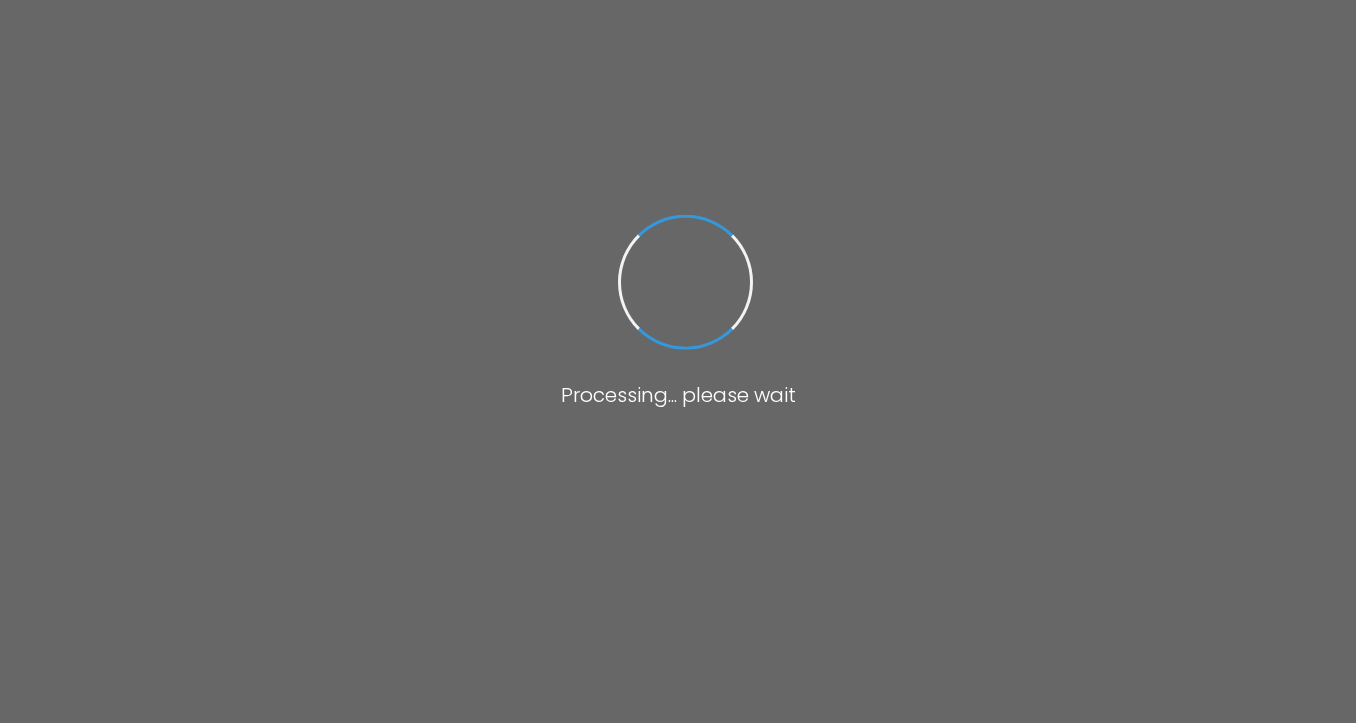 scroll, scrollTop: 0, scrollLeft: 0, axis: both 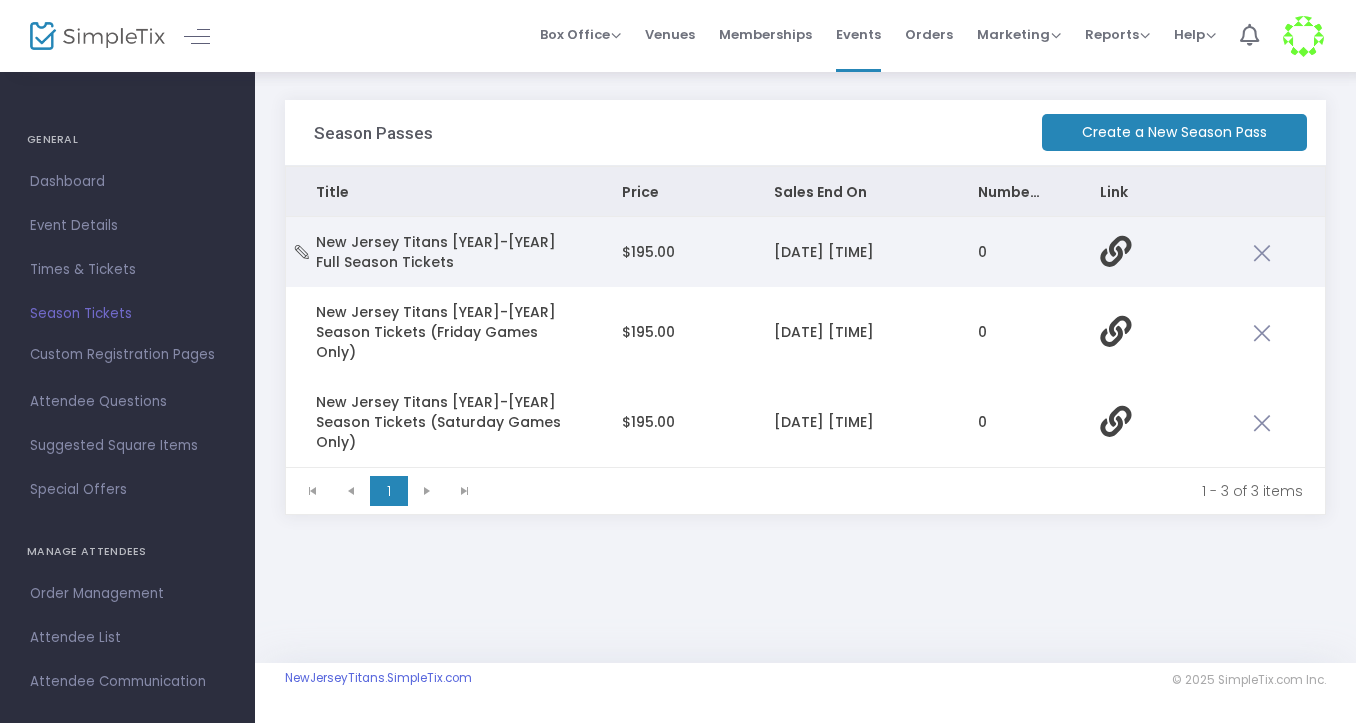 click 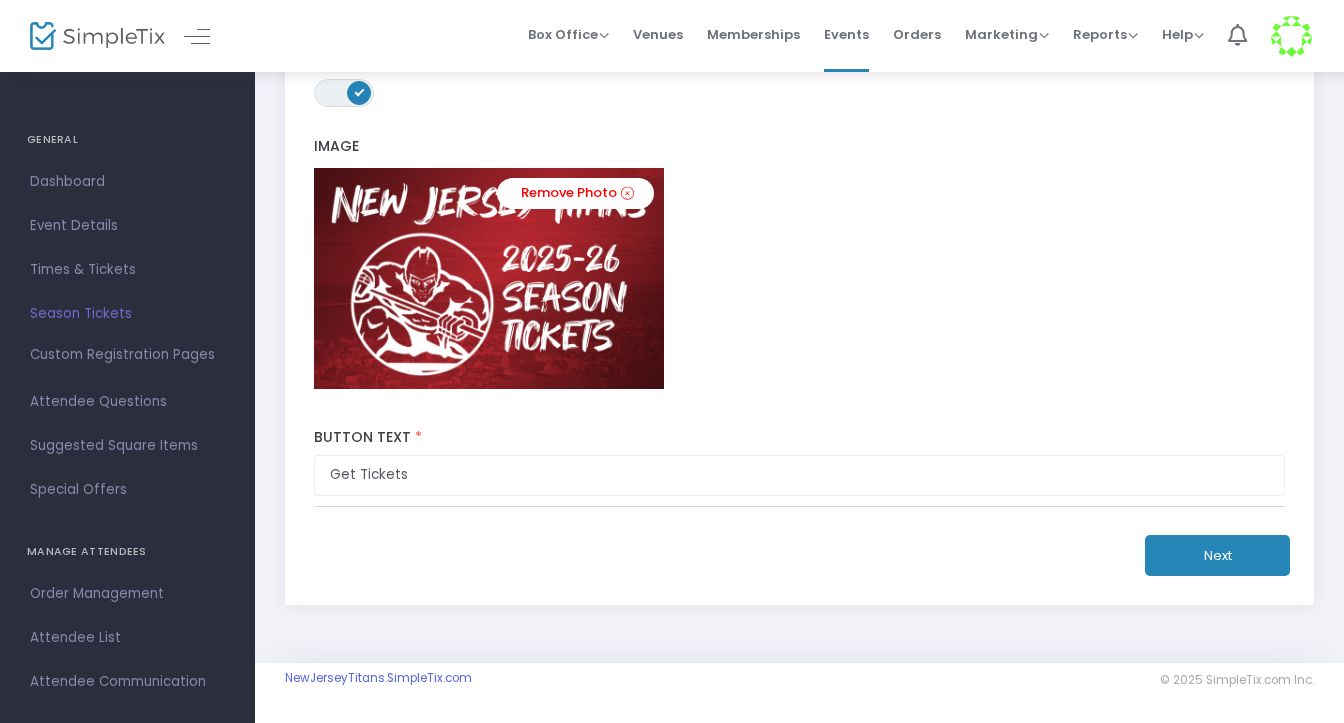 click on "Next" 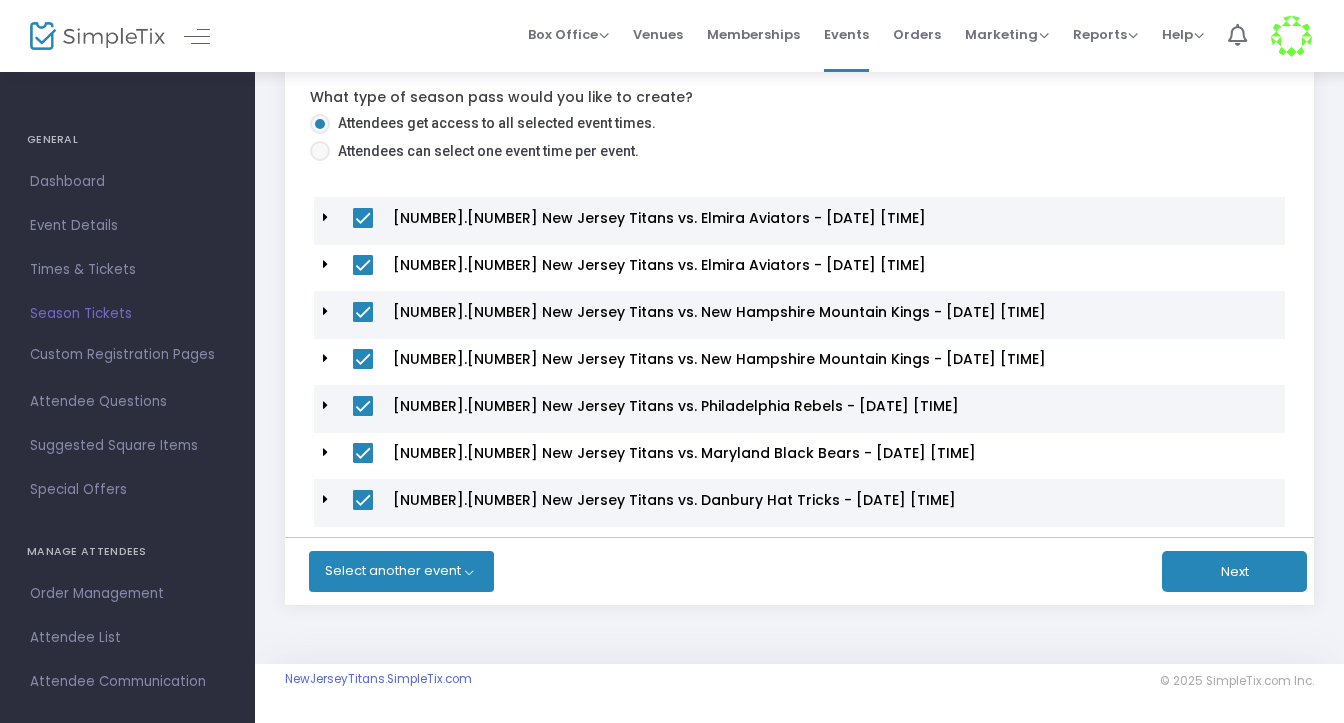 click on "Next" 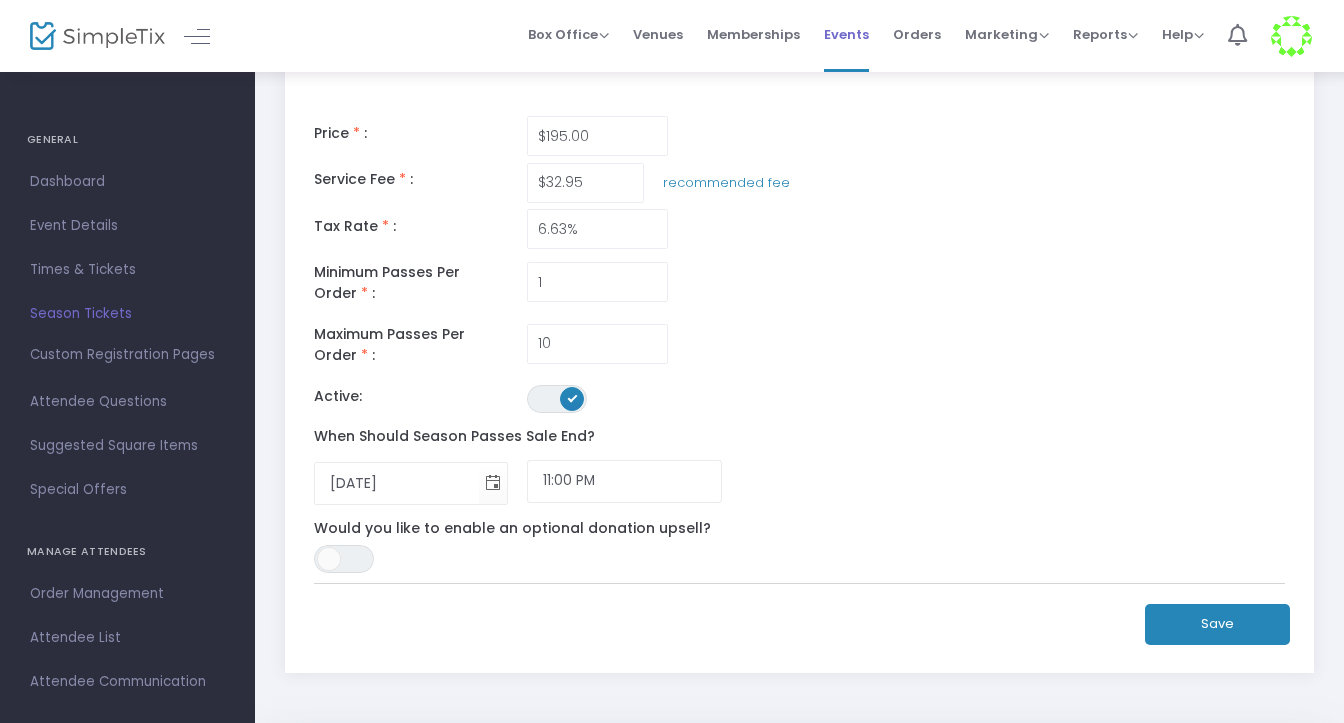 click on "Events" at bounding box center (846, 34) 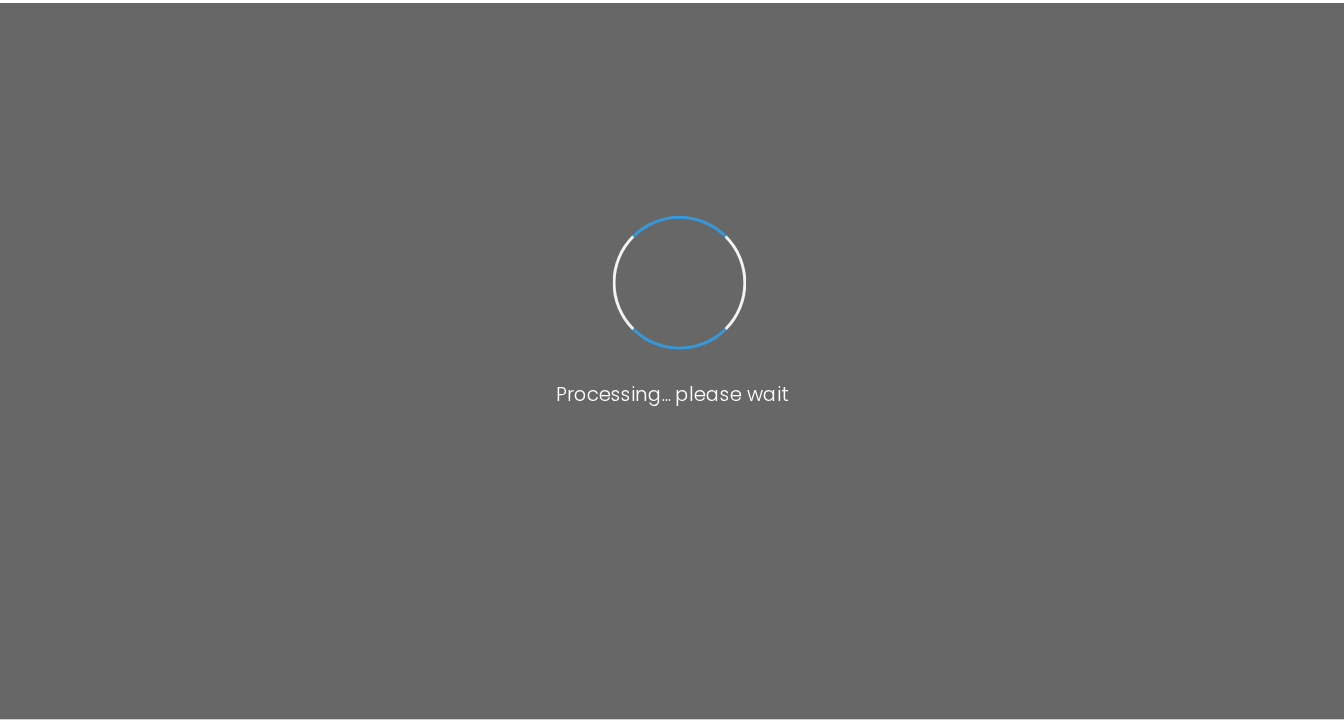 scroll, scrollTop: 0, scrollLeft: 0, axis: both 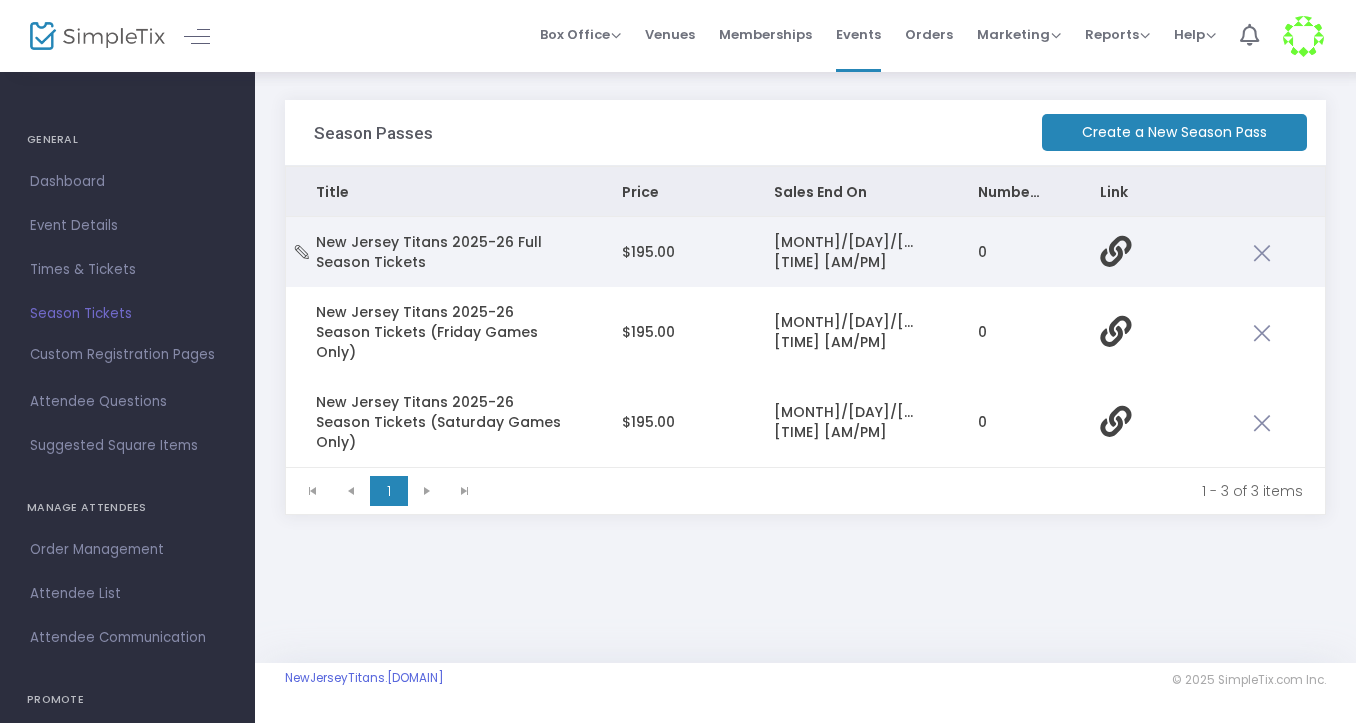 click 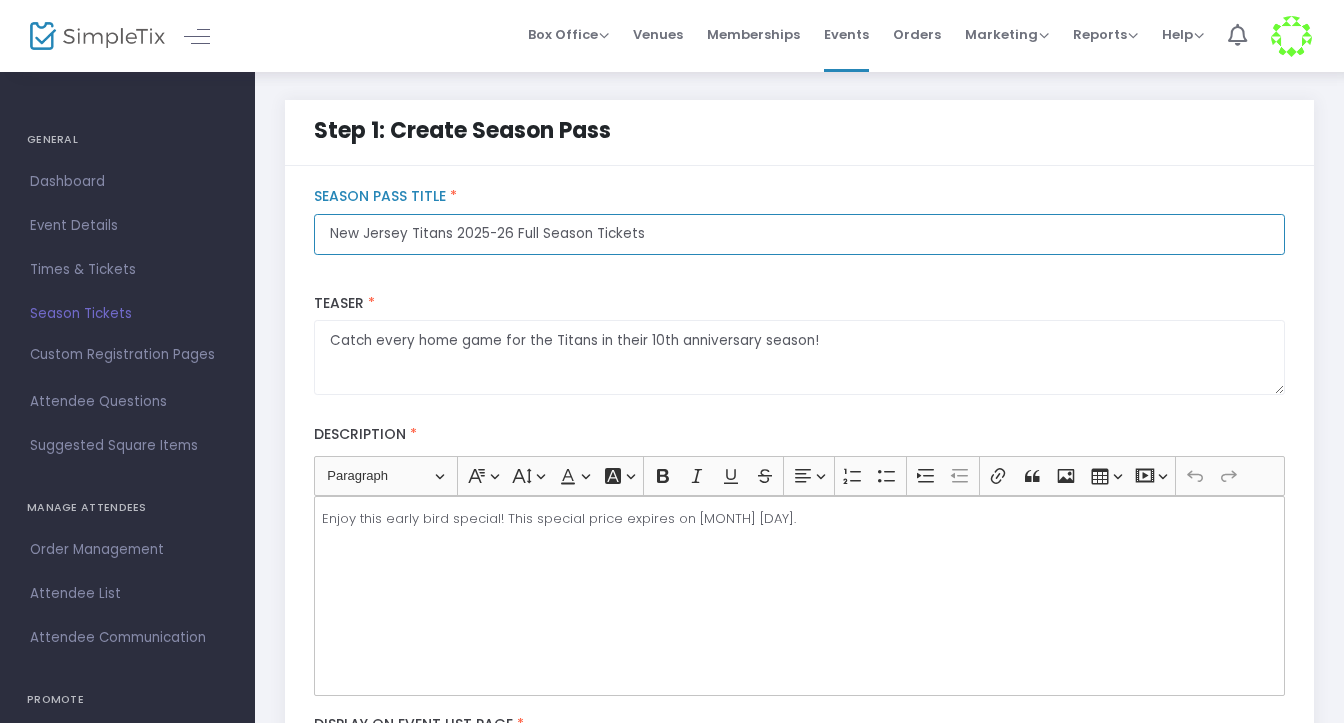 drag, startPoint x: 702, startPoint y: 244, endPoint x: 280, endPoint y: 239, distance: 422.02963 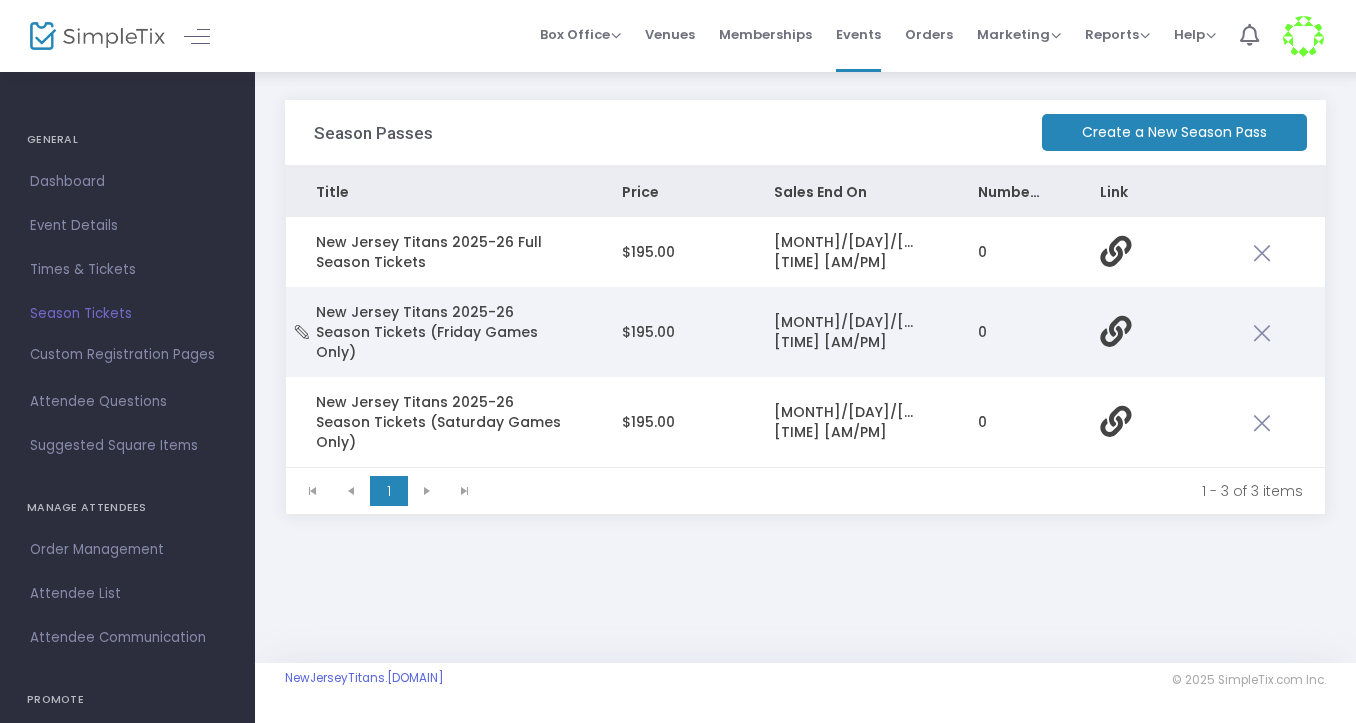 click 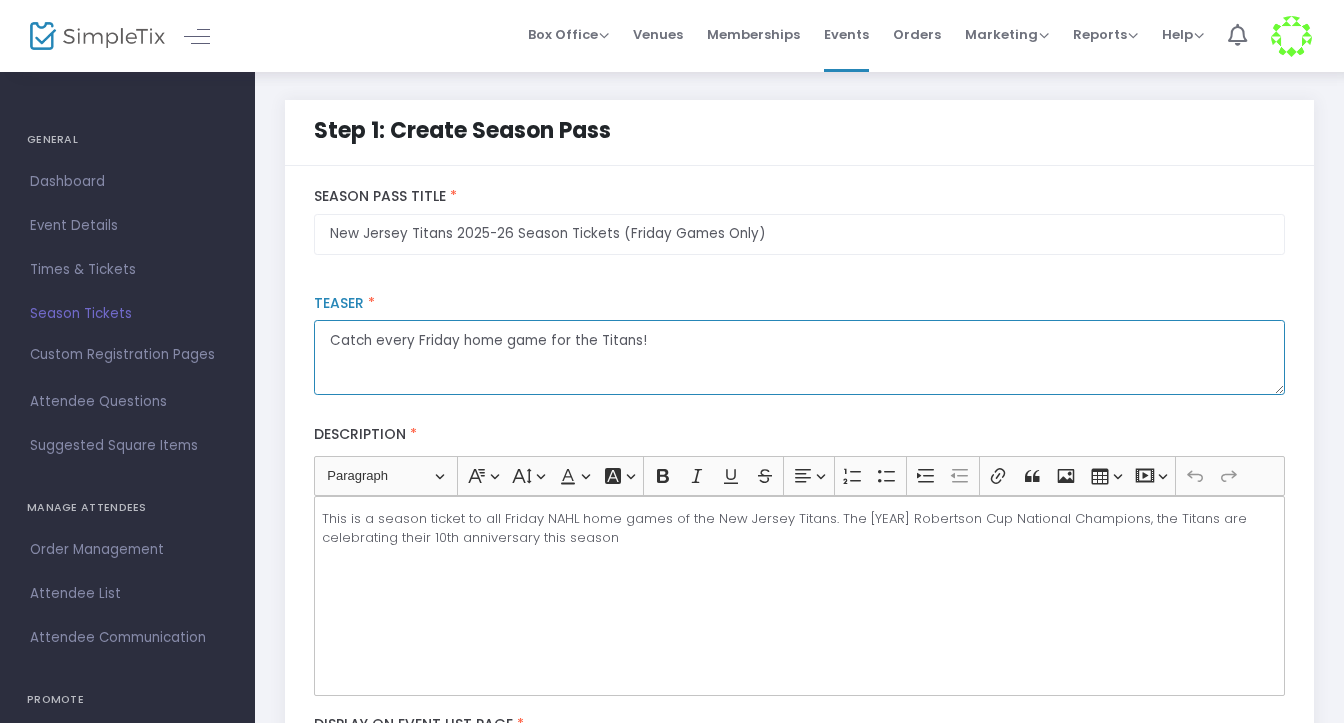 drag, startPoint x: 680, startPoint y: 337, endPoint x: 235, endPoint y: 333, distance: 445.01797 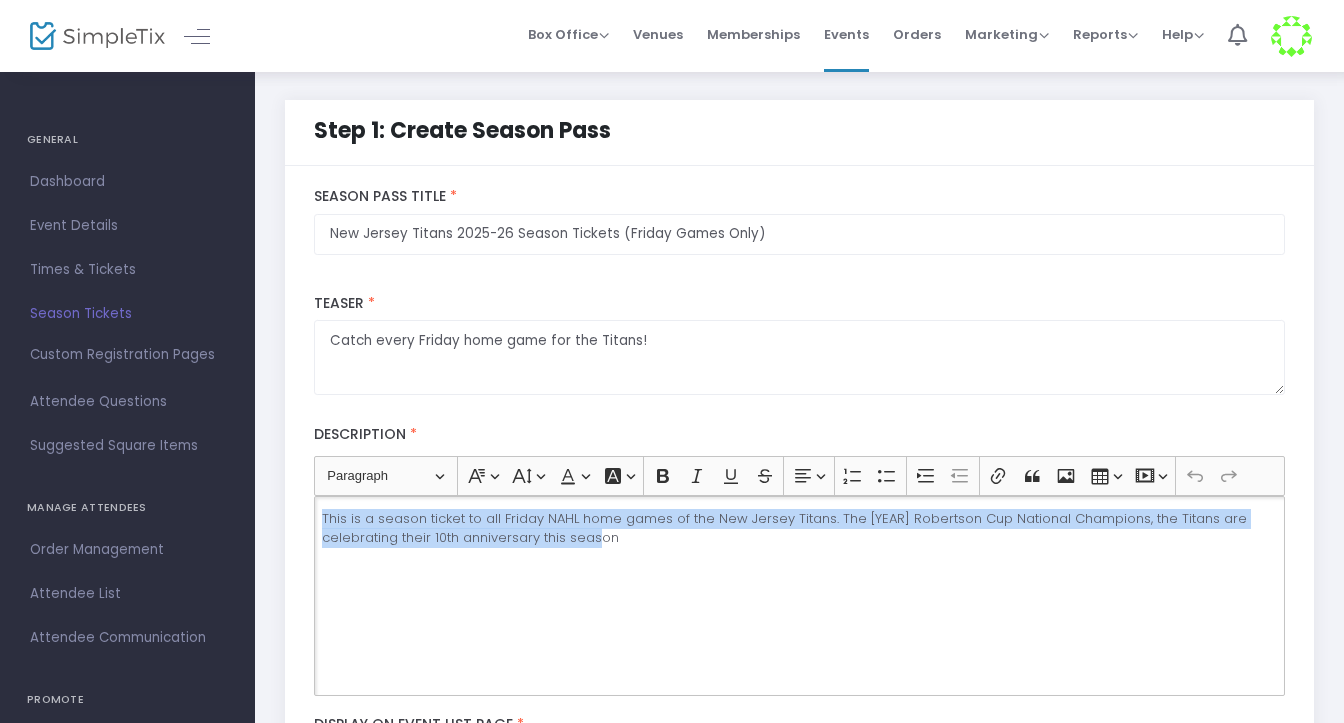 drag, startPoint x: 633, startPoint y: 545, endPoint x: 313, endPoint y: 514, distance: 321.49805 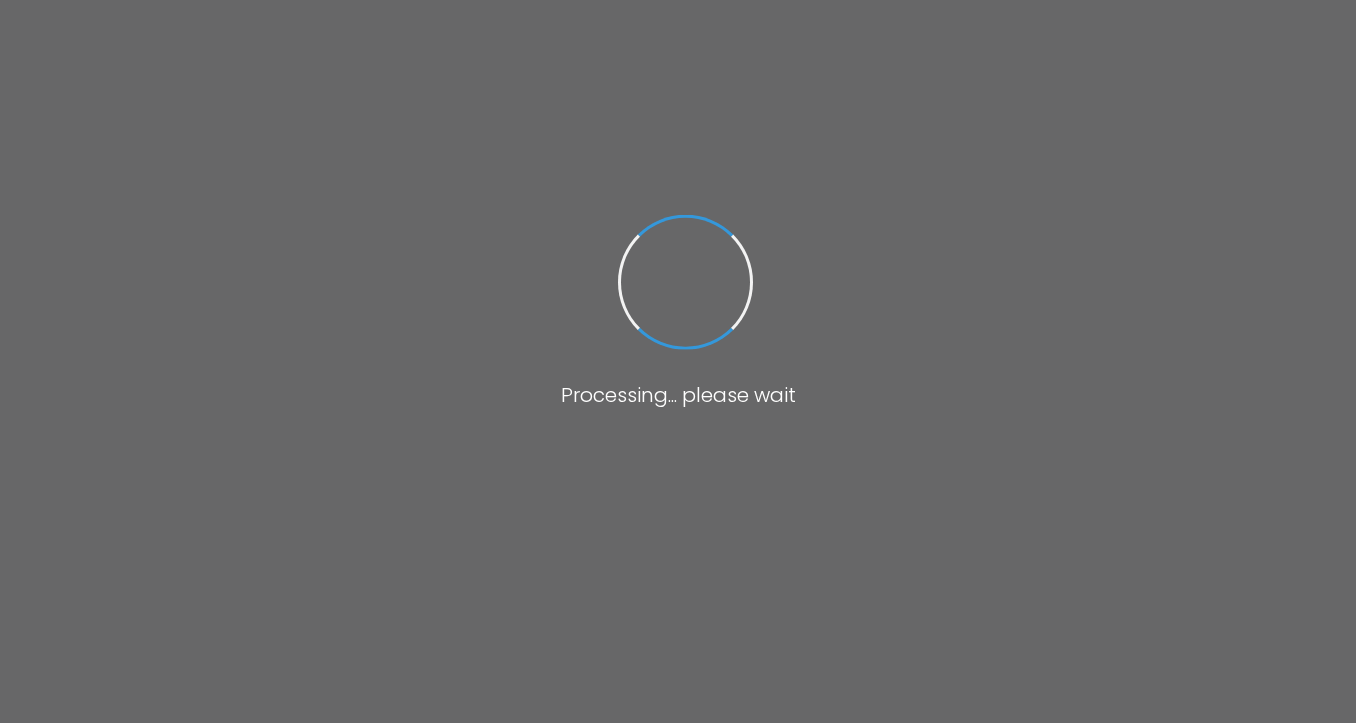 scroll, scrollTop: 0, scrollLeft: 0, axis: both 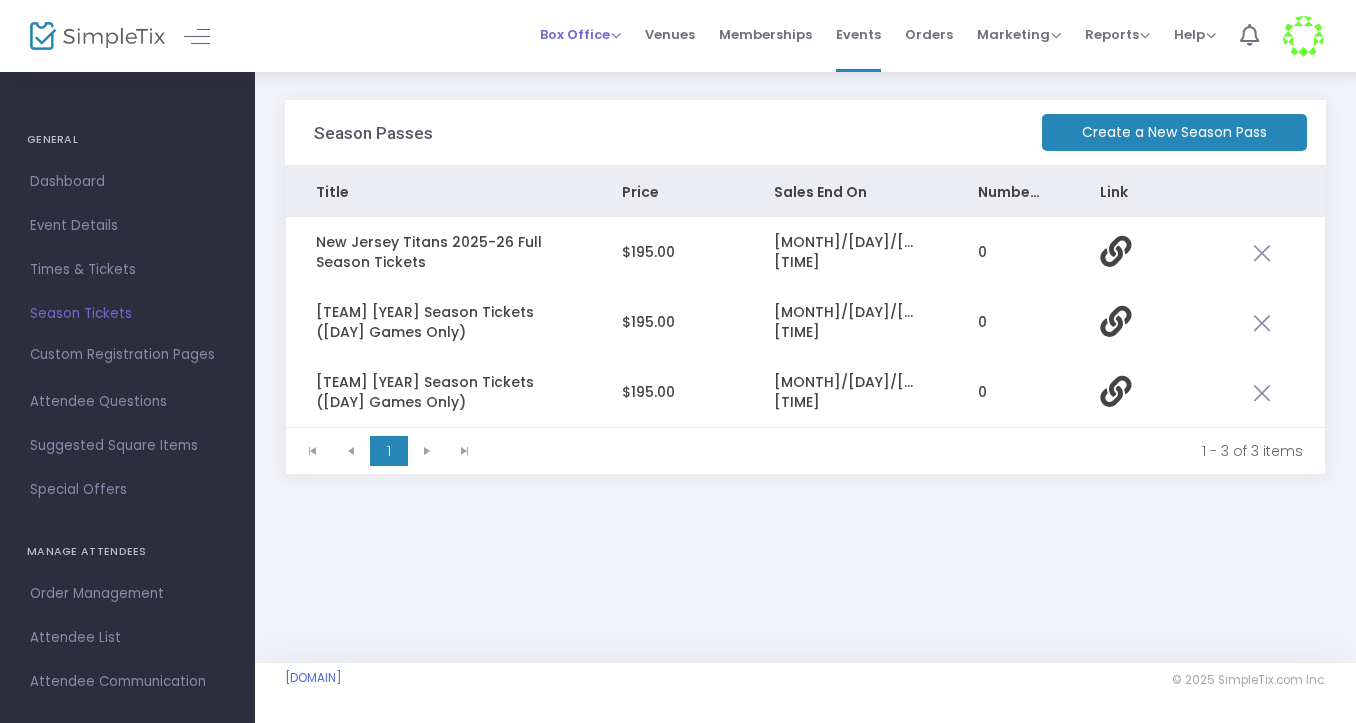 click on "Box Office" at bounding box center [580, 34] 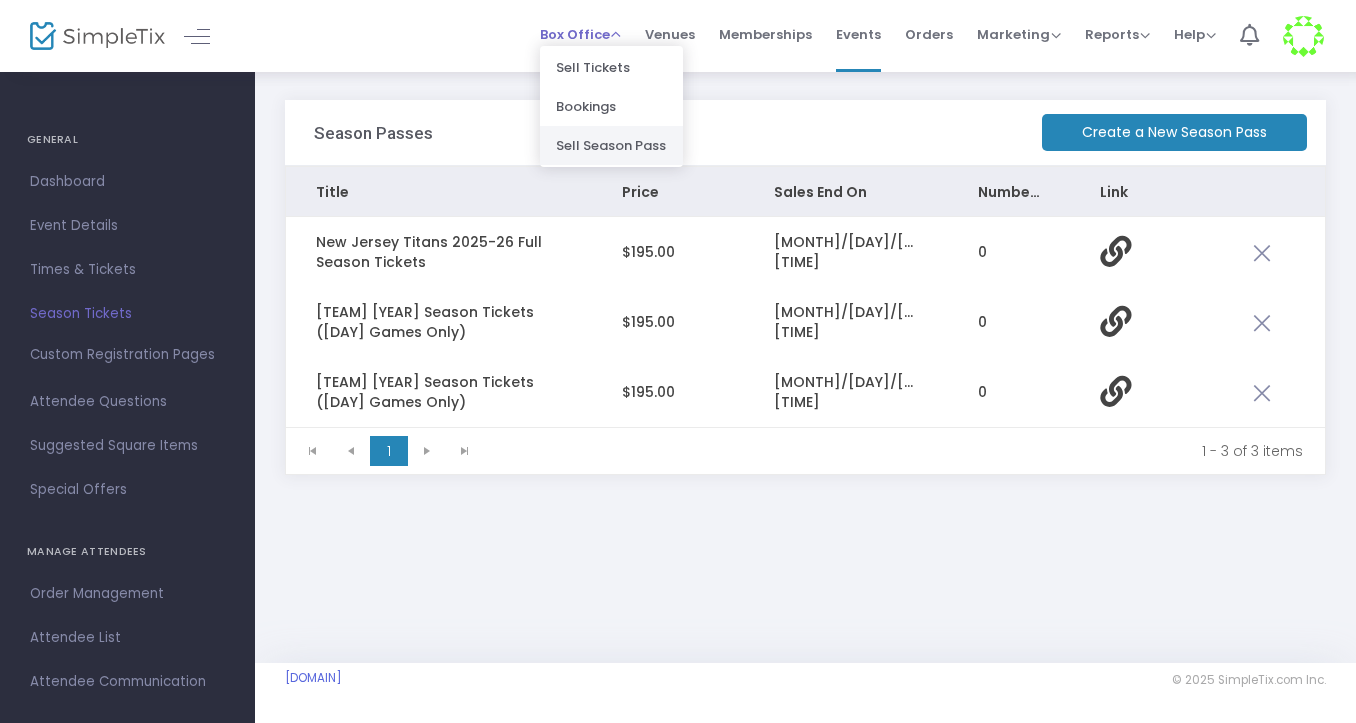 click on "Sell Season Pass" at bounding box center [611, 145] 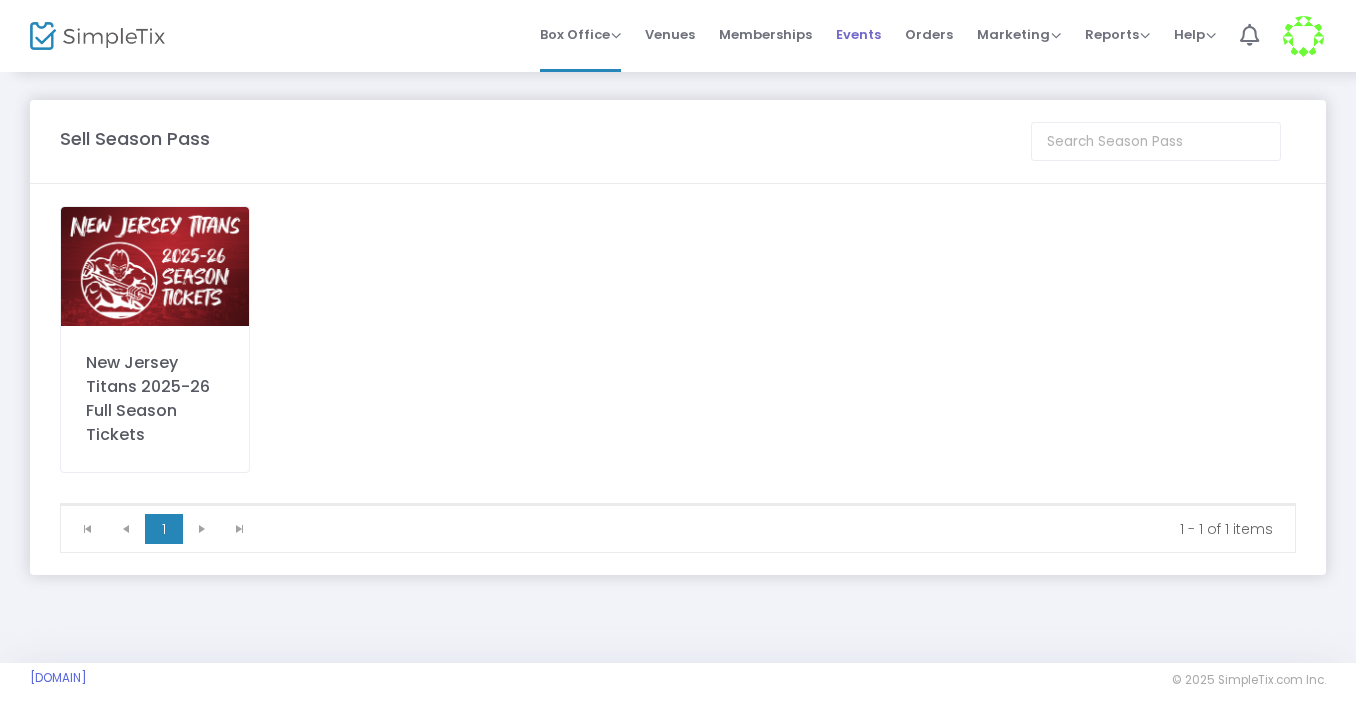 click on "Events" at bounding box center (858, 34) 